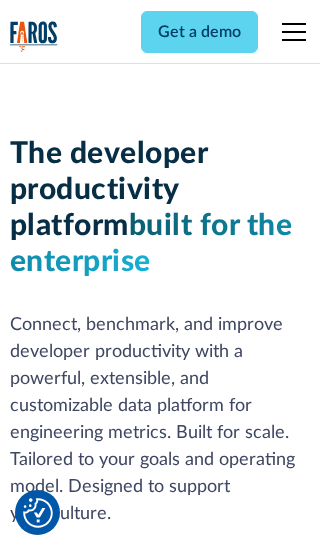 scroll, scrollTop: 0, scrollLeft: 0, axis: both 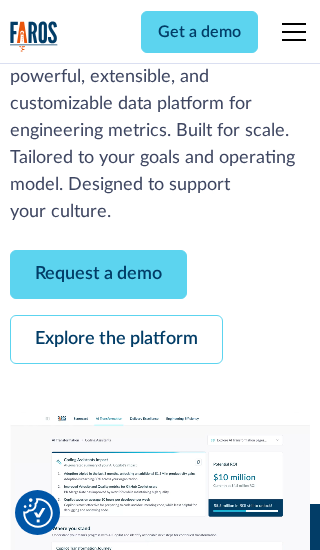 click on "Request a demo" at bounding box center [98, 274] 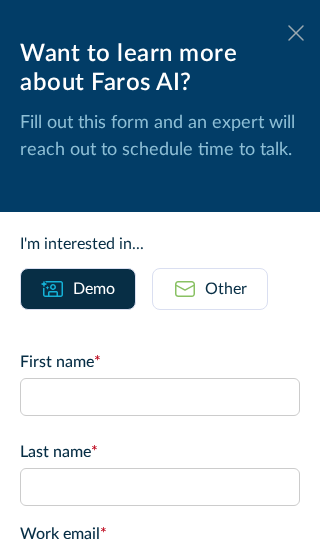click 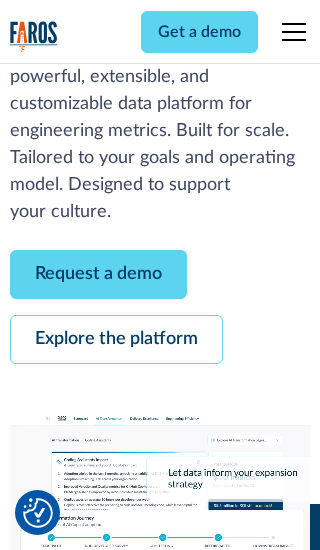 scroll, scrollTop: 367, scrollLeft: 0, axis: vertical 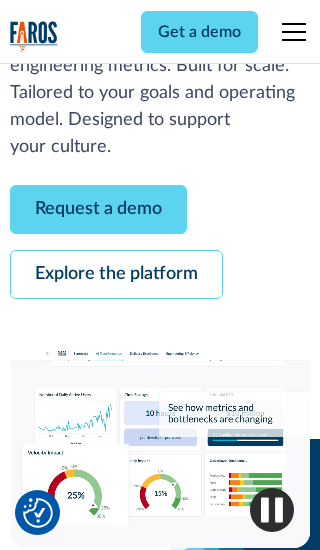 click on "Explore the platform" at bounding box center [116, 274] 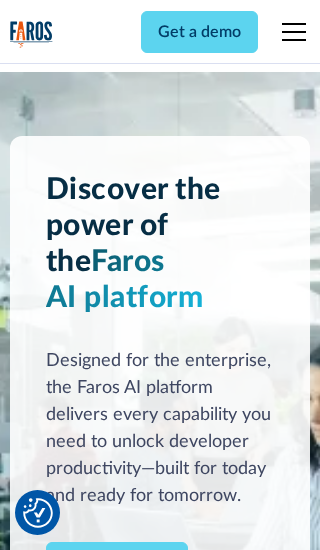 scroll, scrollTop: 0, scrollLeft: 0, axis: both 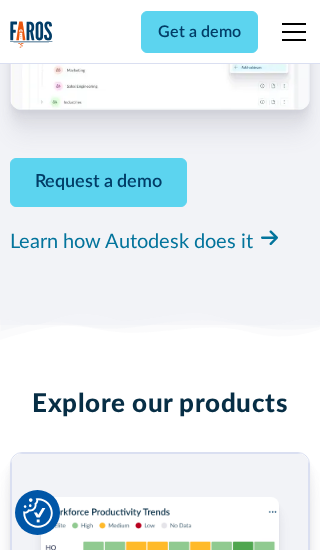 click on "Pricing" at bounding box center [34, 2462] 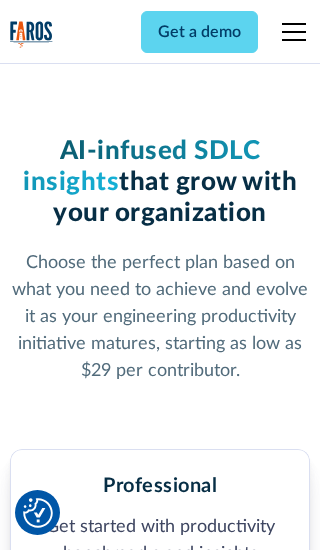 scroll, scrollTop: 0, scrollLeft: 0, axis: both 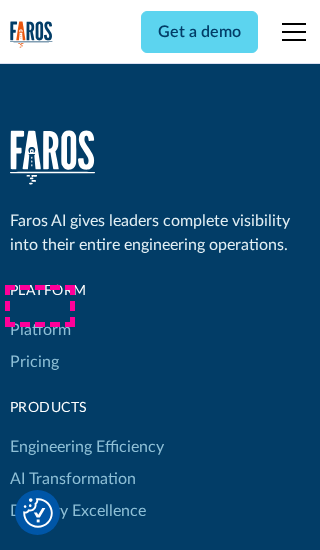 click on "Platform" at bounding box center (40, 330) 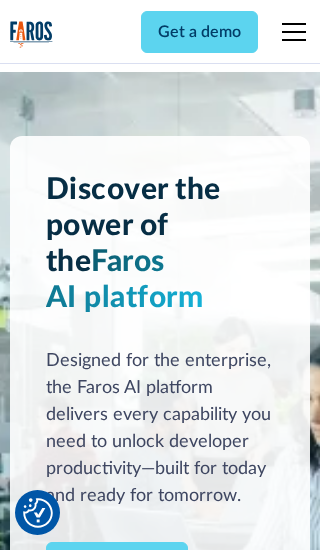 scroll, scrollTop: 0, scrollLeft: 0, axis: both 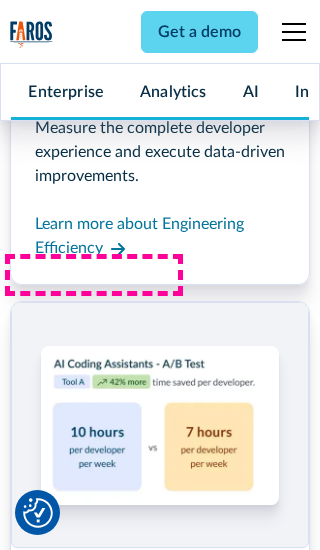 click on "Coding Assistant Impact" at bounding box center (95, 2431) 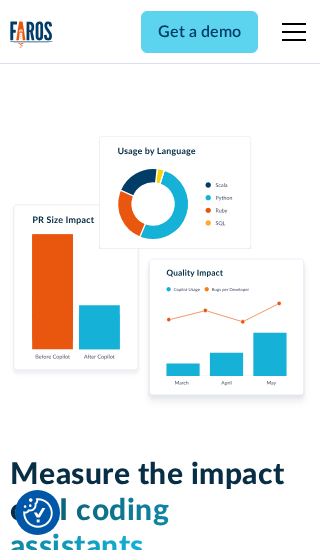 scroll, scrollTop: 0, scrollLeft: 0, axis: both 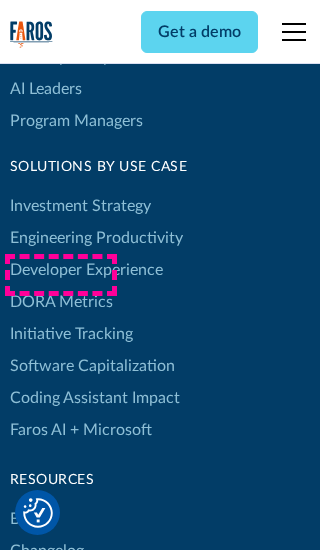 click on "DORA Metrics" at bounding box center [61, 302] 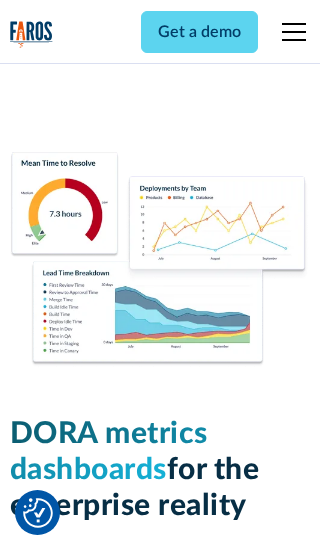scroll, scrollTop: 0, scrollLeft: 0, axis: both 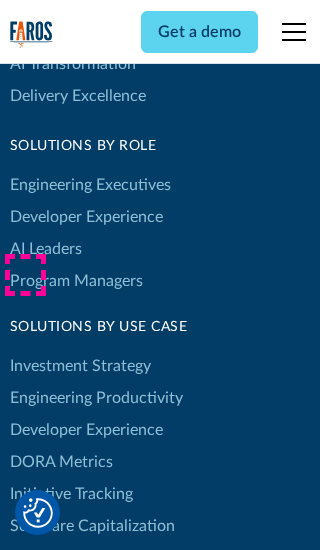 click on "Blog" at bounding box center [25, 679] 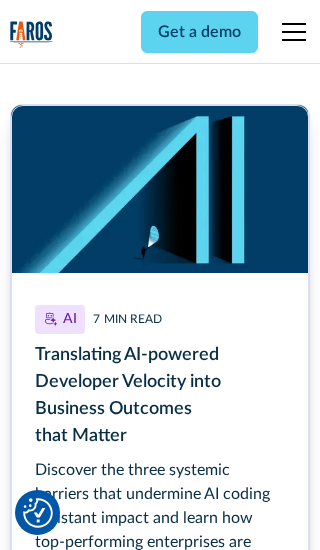 scroll, scrollTop: 0, scrollLeft: 0, axis: both 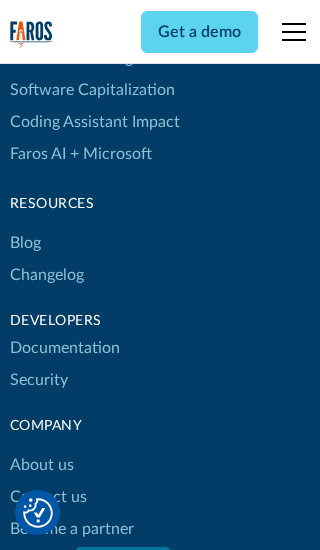 click on "Changelog" at bounding box center (47, 275) 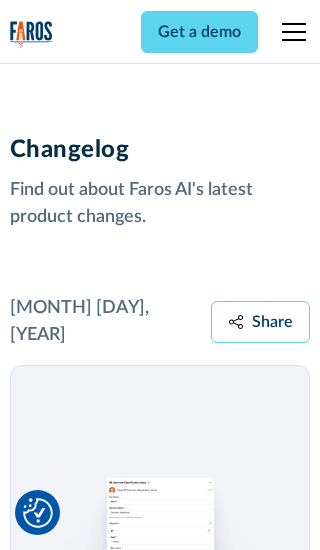 scroll, scrollTop: 0, scrollLeft: 0, axis: both 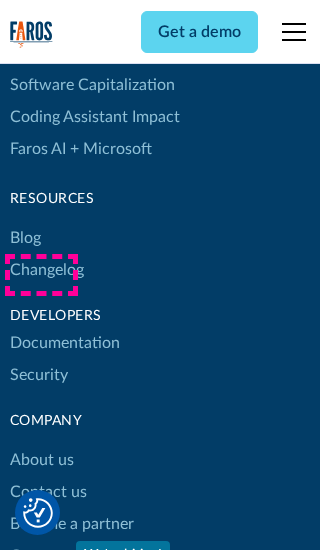 click on "About us" at bounding box center (42, 460) 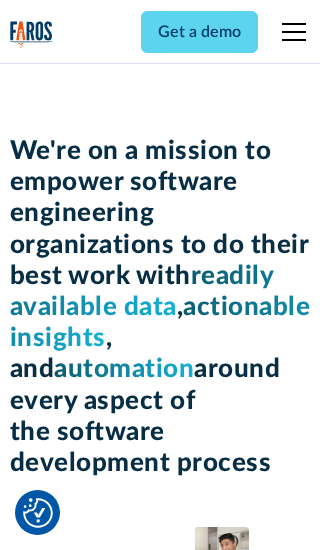scroll, scrollTop: 0, scrollLeft: 0, axis: both 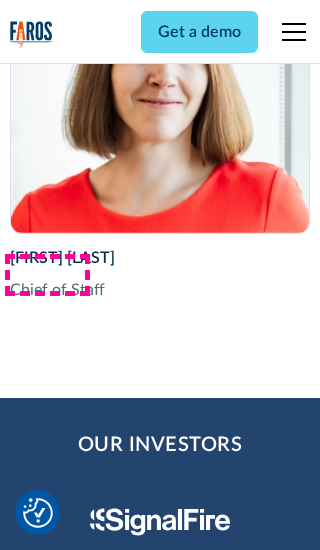 click on "Contact us" at bounding box center [48, 2829] 